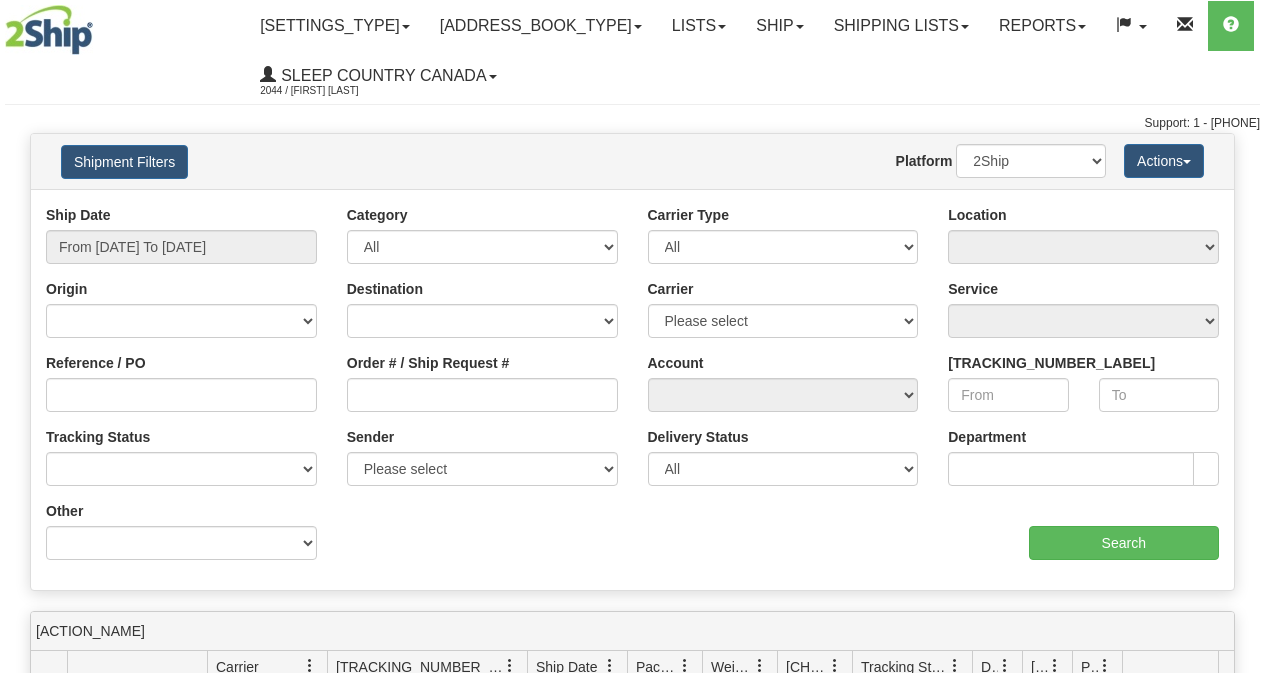scroll, scrollTop: 0, scrollLeft: 0, axis: both 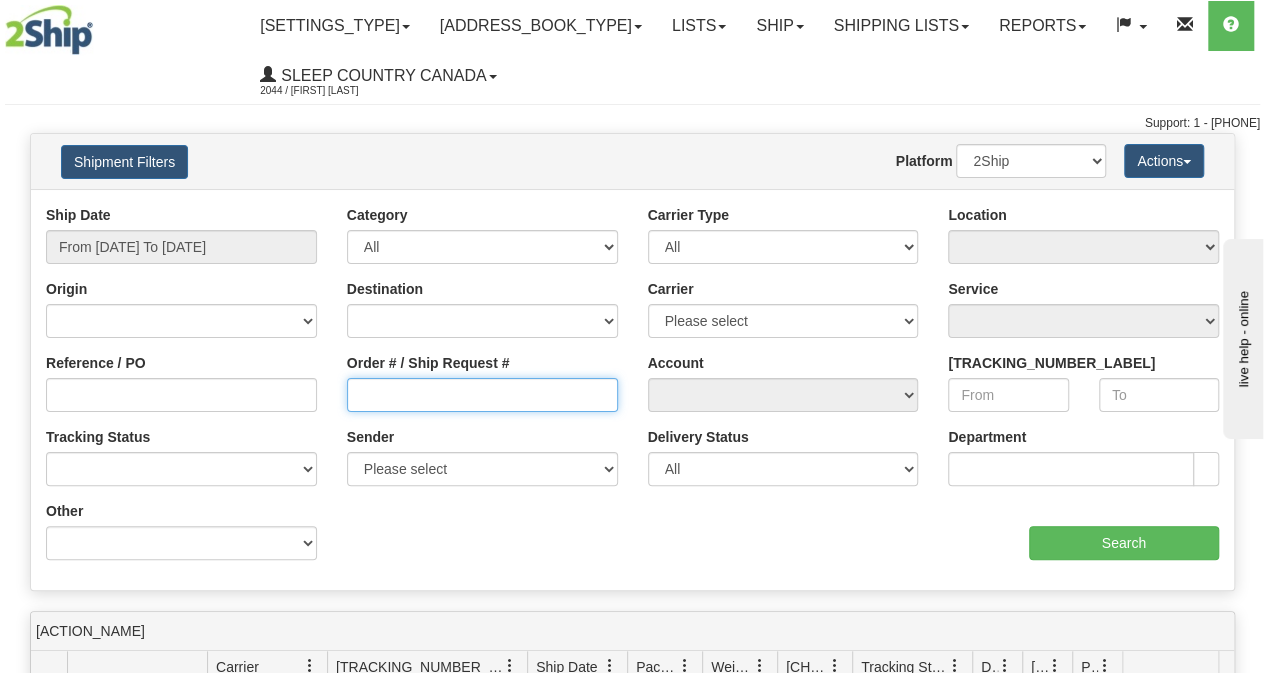 drag, startPoint x: 0, startPoint y: 0, endPoint x: 462, endPoint y: 407, distance: 615.70526 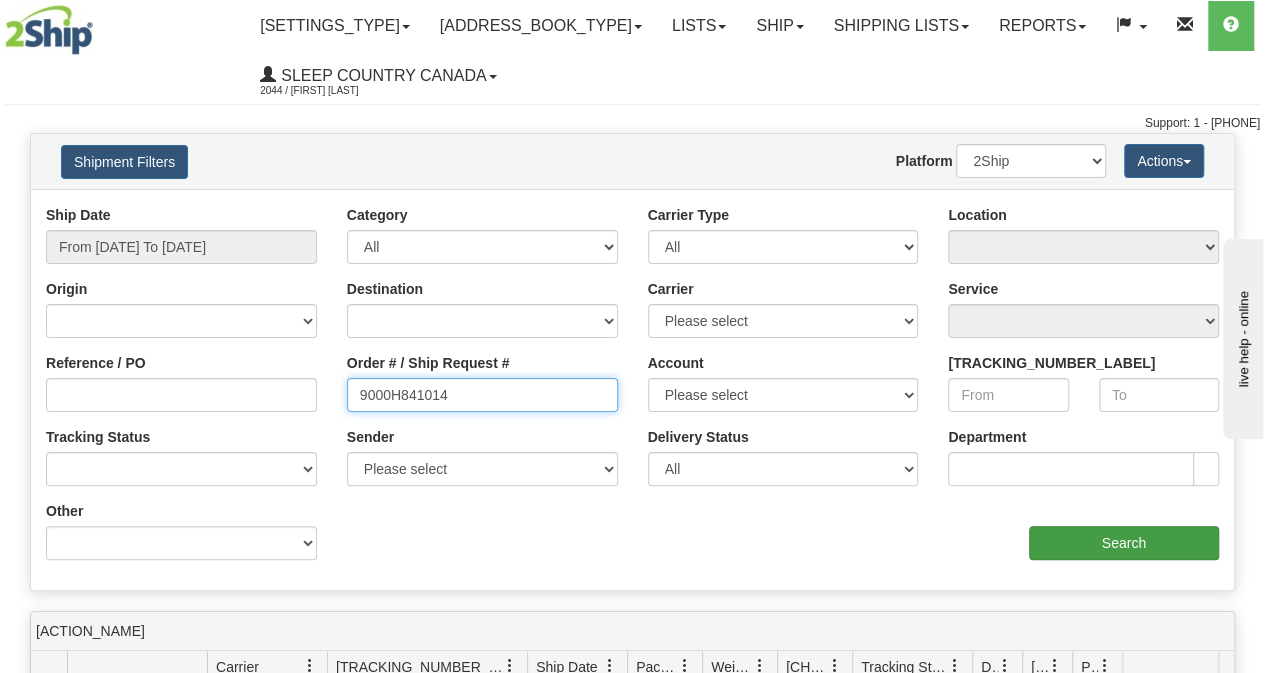 type on "9000H841014" 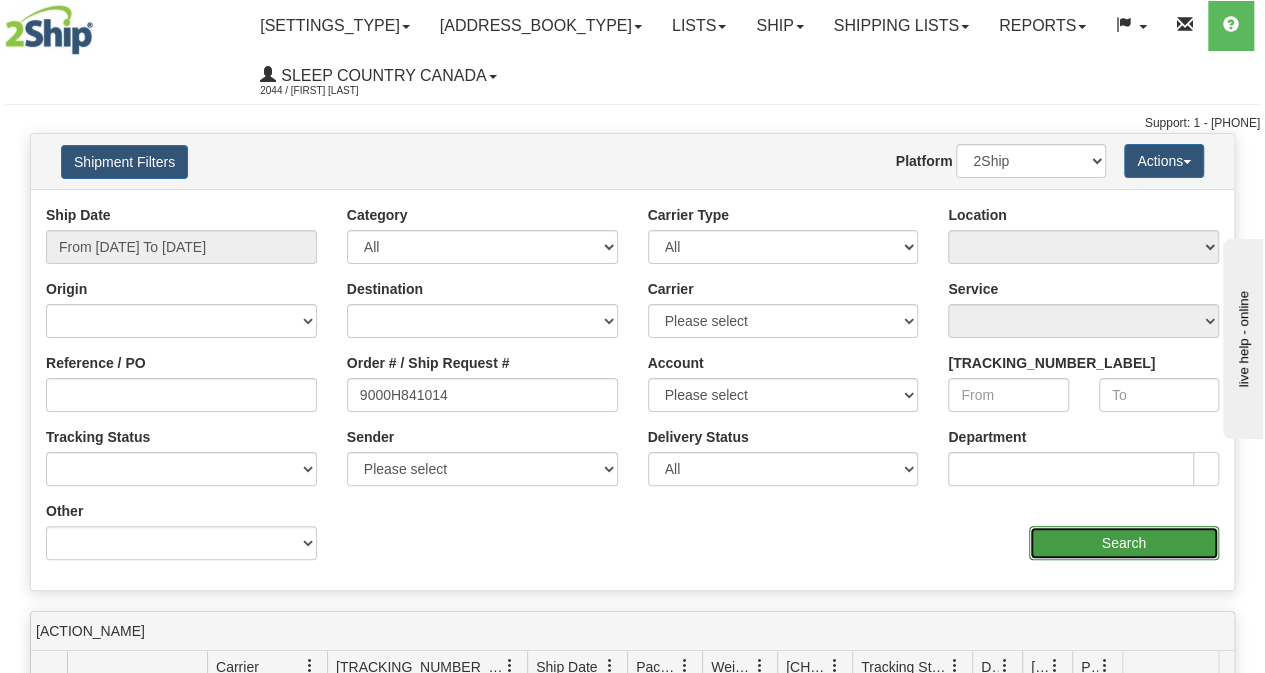 click on "Search" at bounding box center (1124, 543) 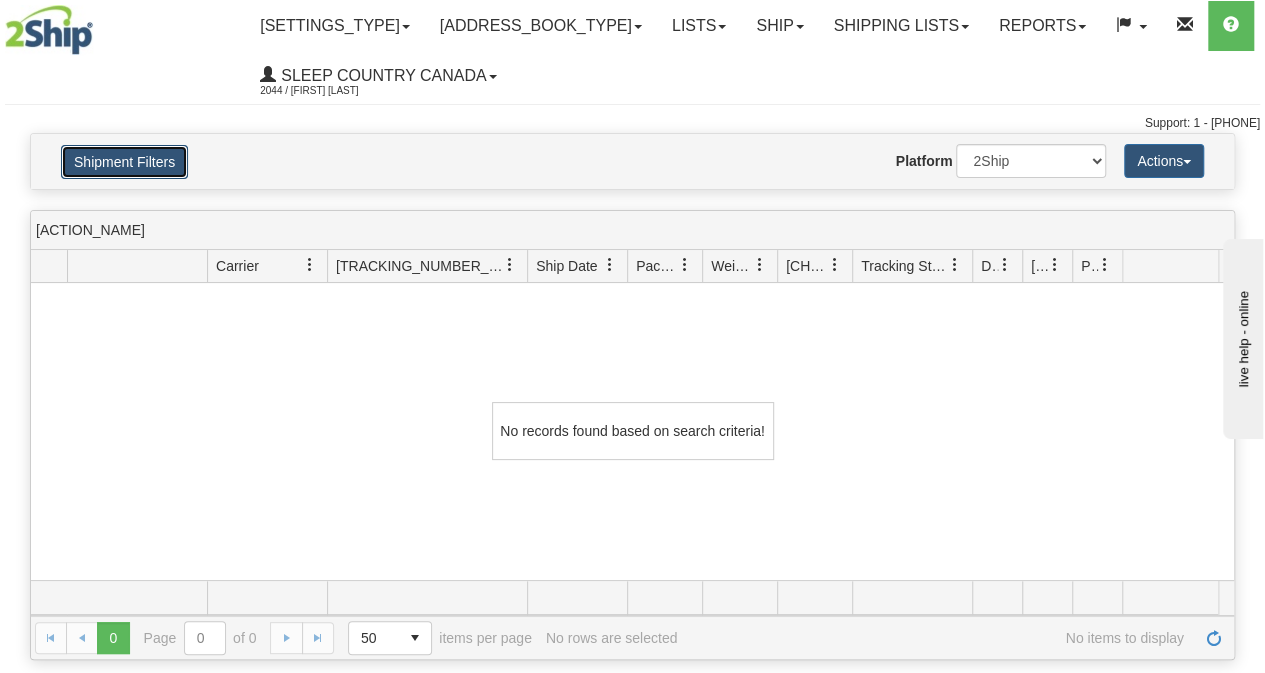 click on "Shipment Filters" at bounding box center (124, 162) 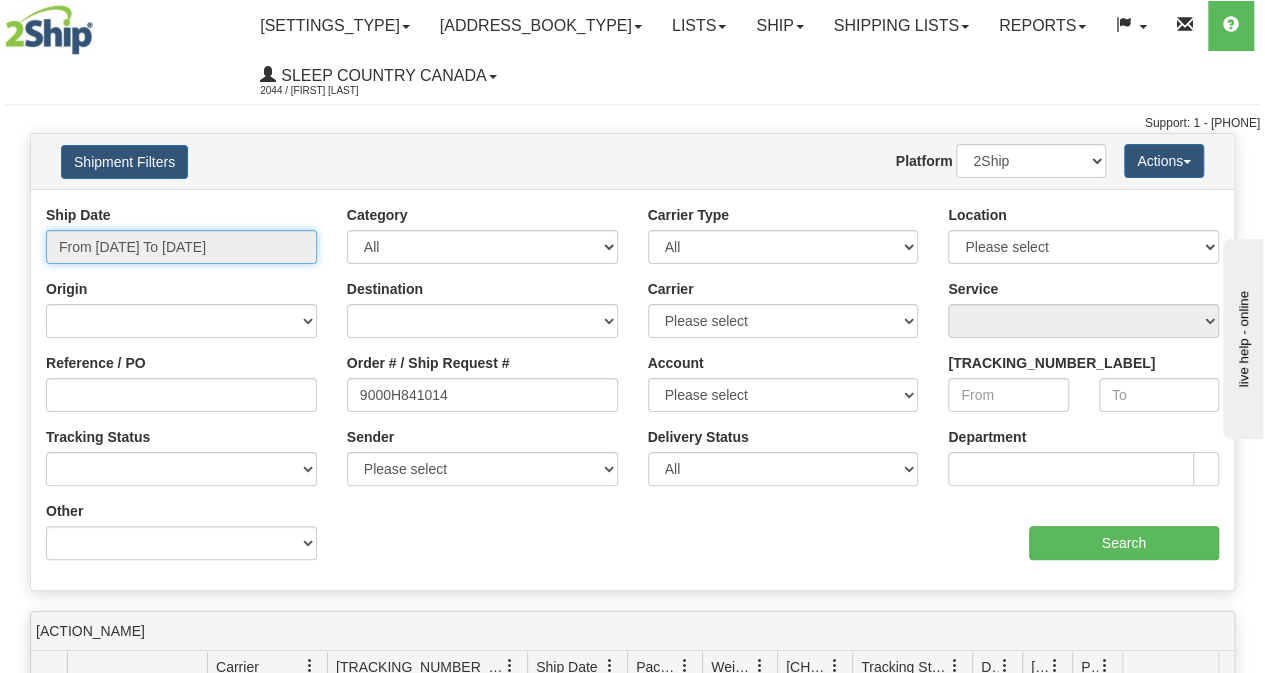 click on "From [DATE] To [DATE]" at bounding box center [181, 247] 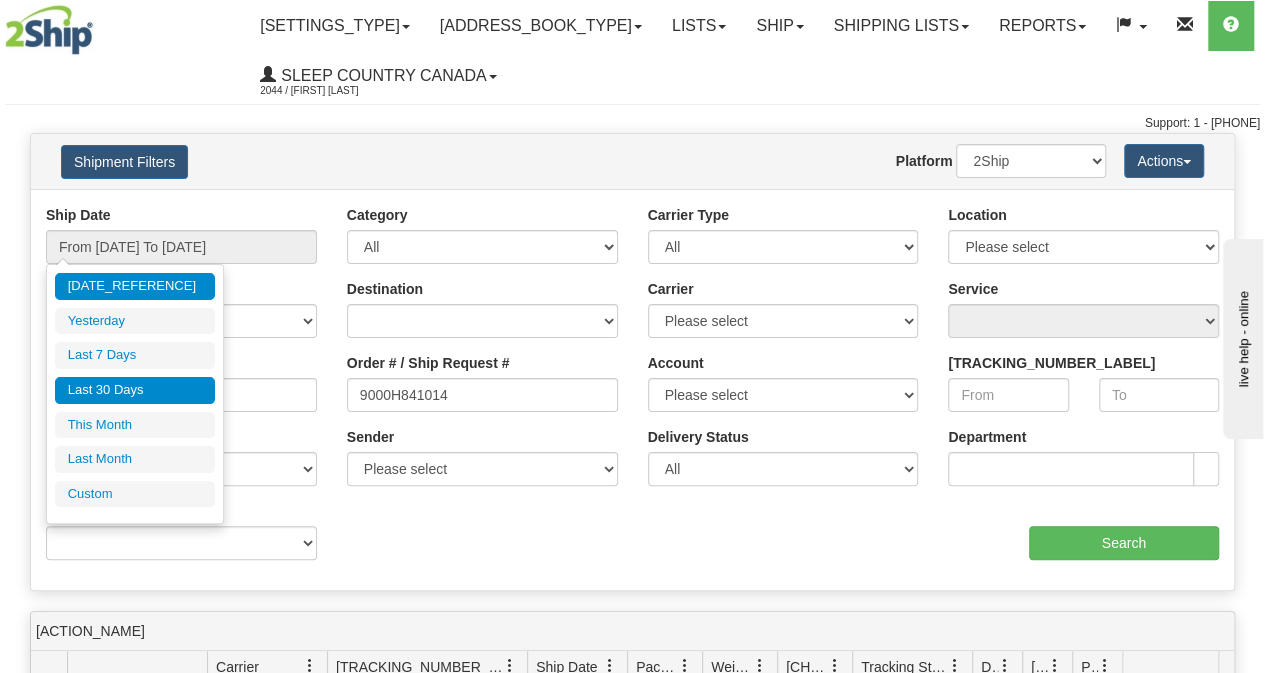 click on "Last 30 Days" at bounding box center (135, 390) 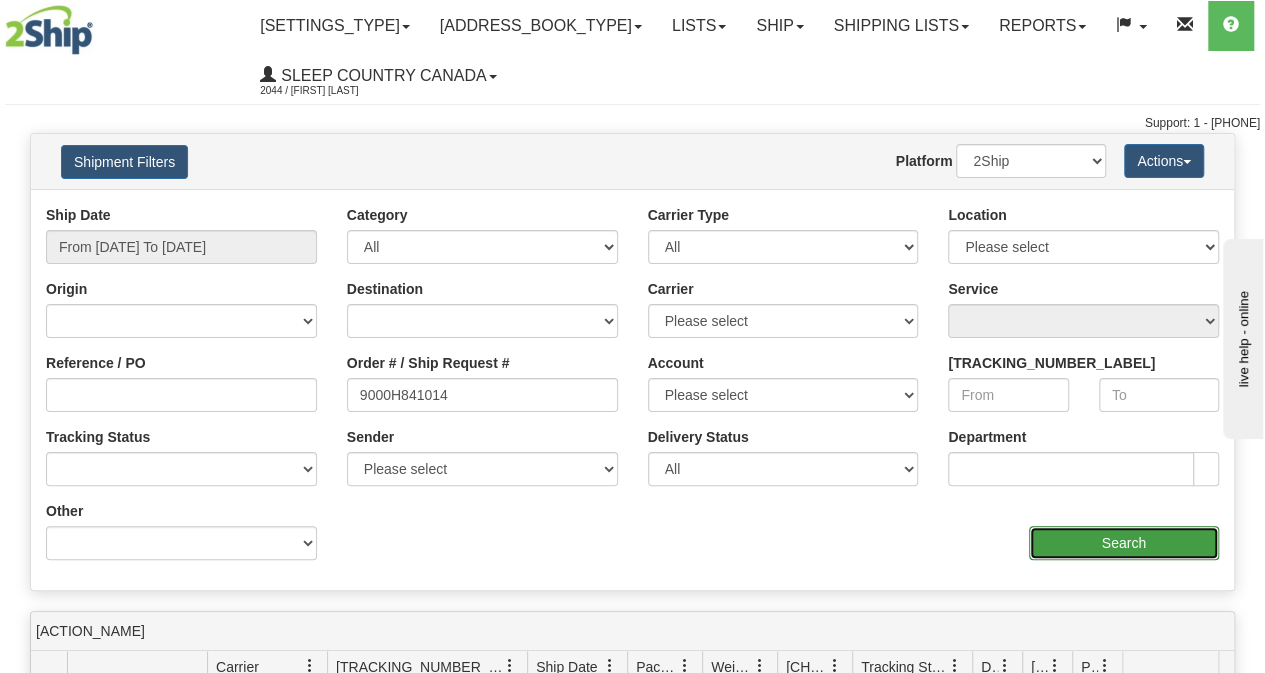 click on "Search" at bounding box center [1124, 543] 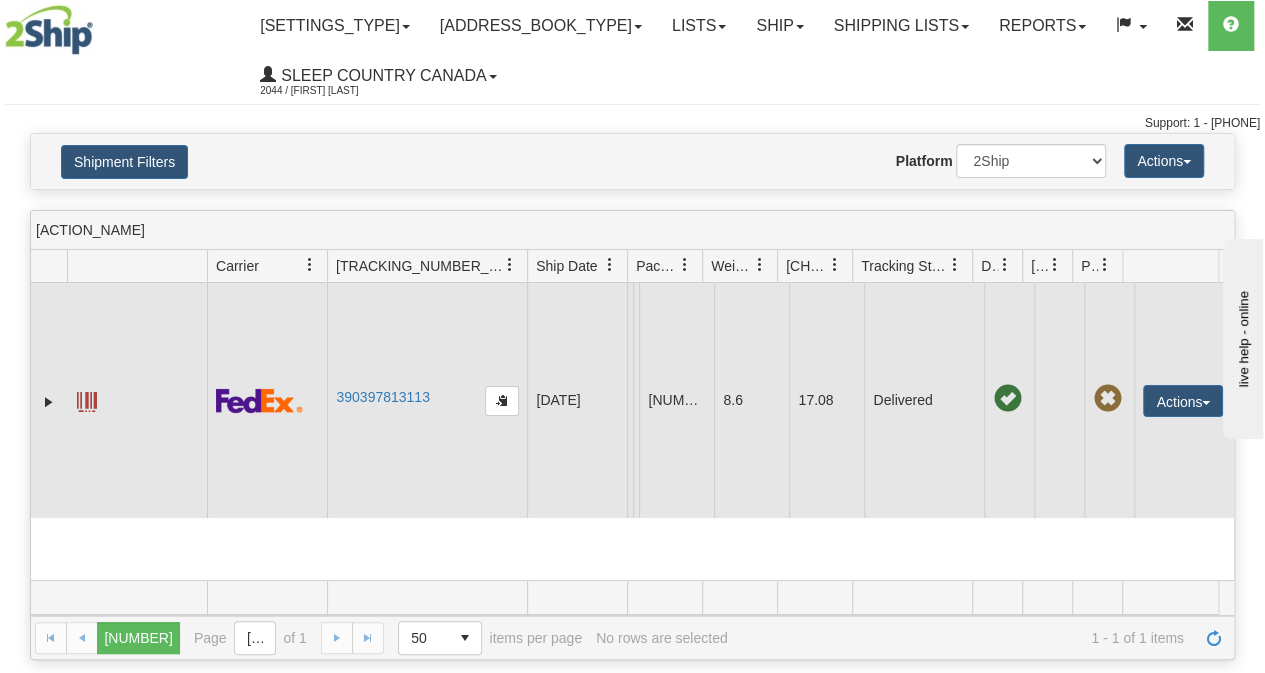 click on "390397813113" at bounding box center (427, 400) 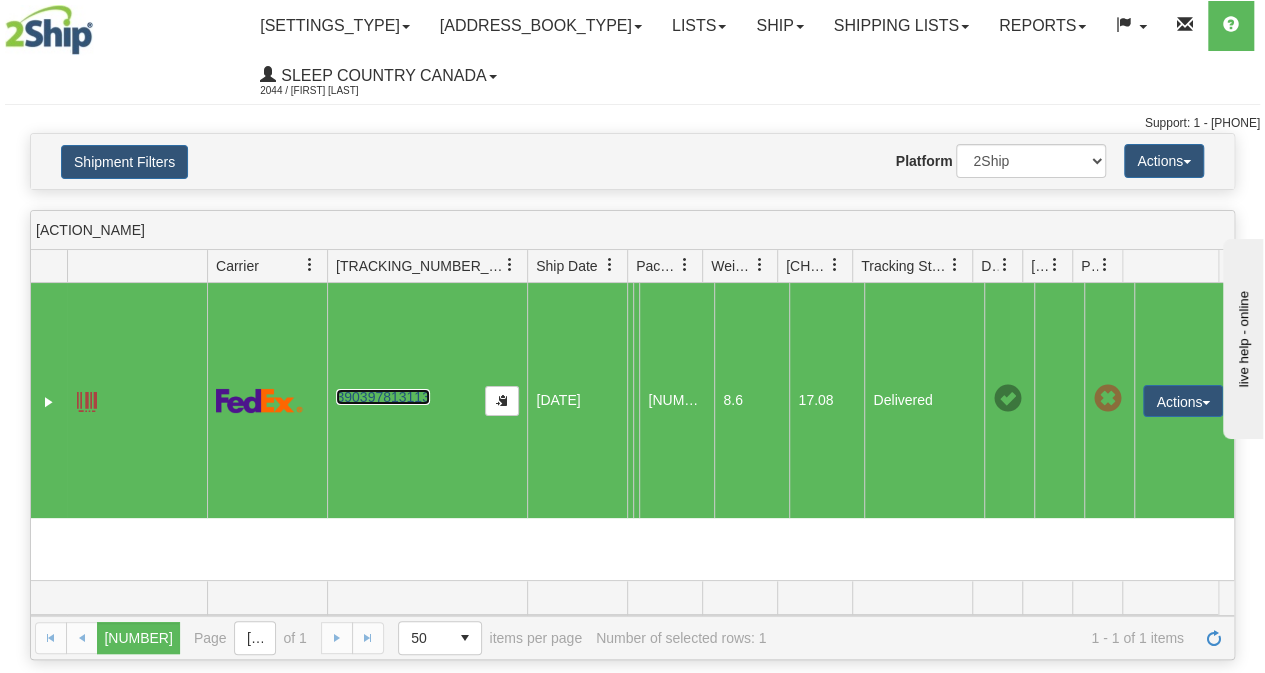 click on "390397813113" at bounding box center (382, 397) 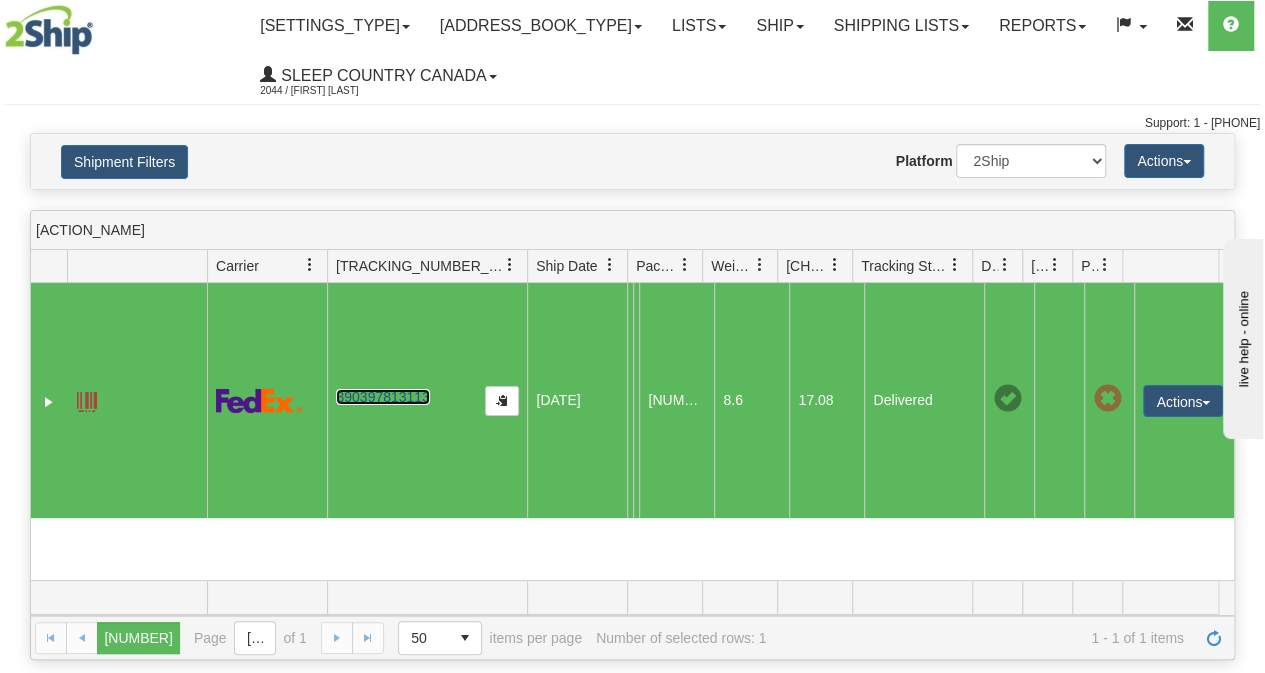 click on "Actions                     Repeat             Return             Track             Comment    Shipment Issues             Re-Print as ZPL    Authorize Return" at bounding box center [1184, 400] 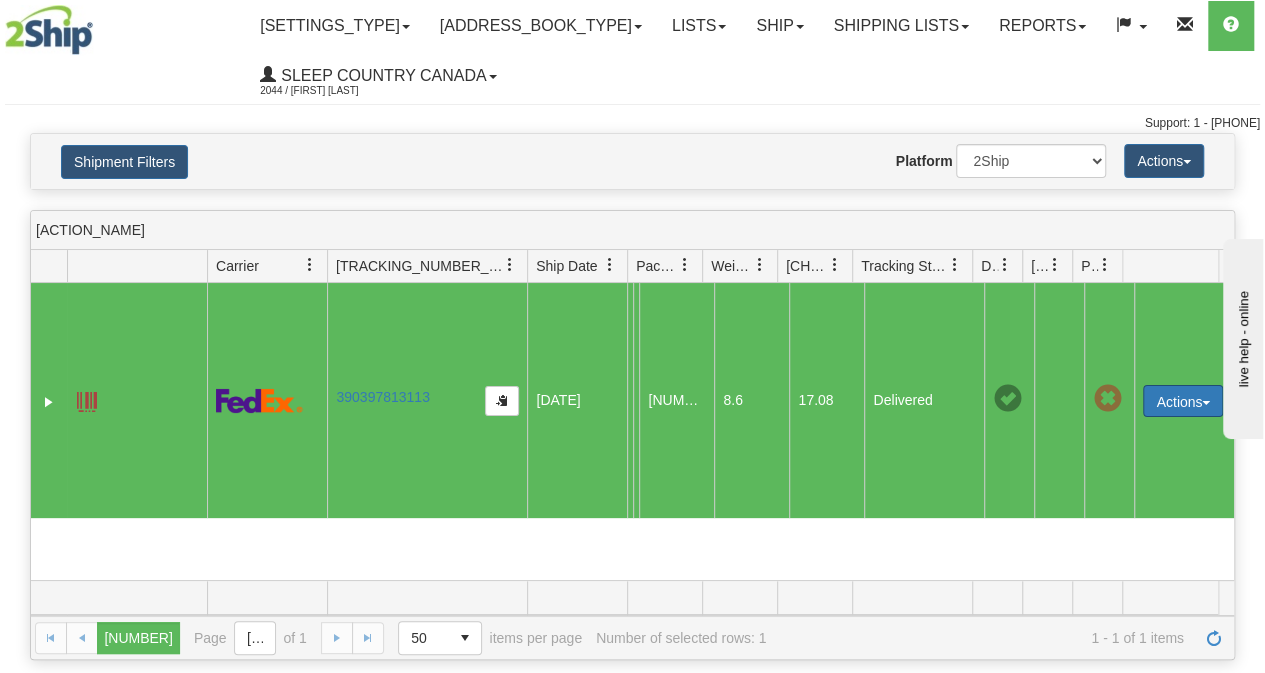 click on "Actions" at bounding box center (1183, 401) 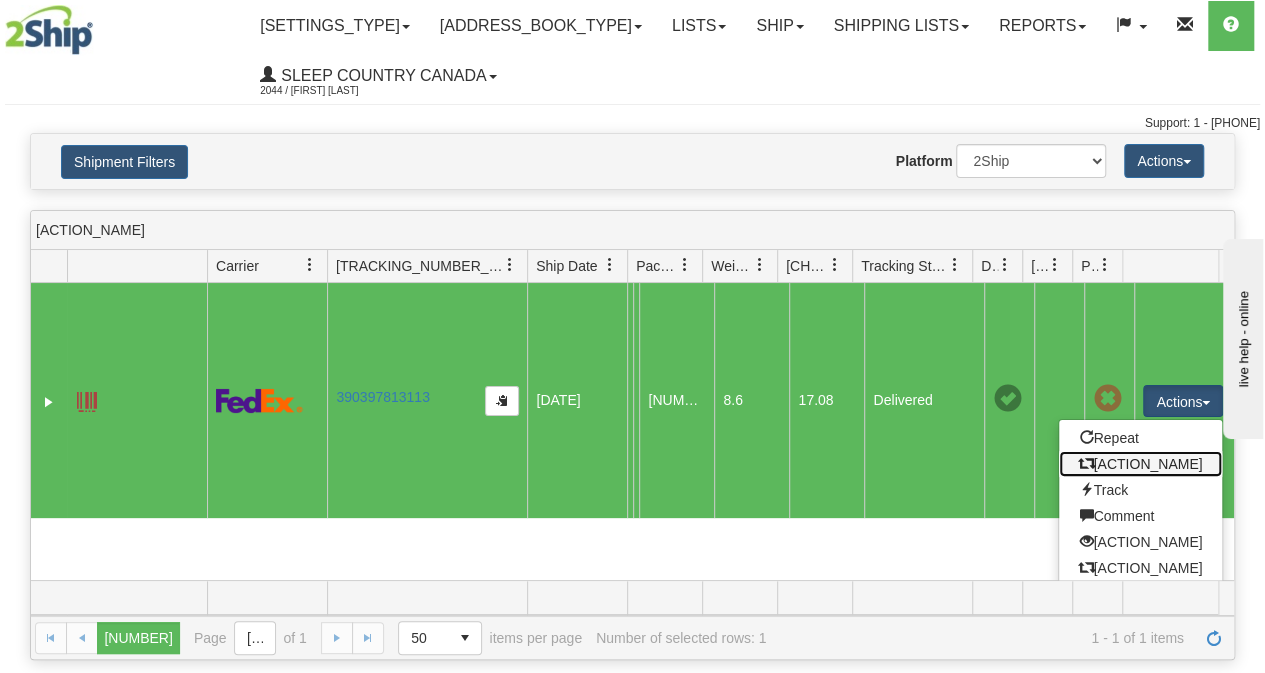 click on "[ACTION_NAME]" at bounding box center [1140, 464] 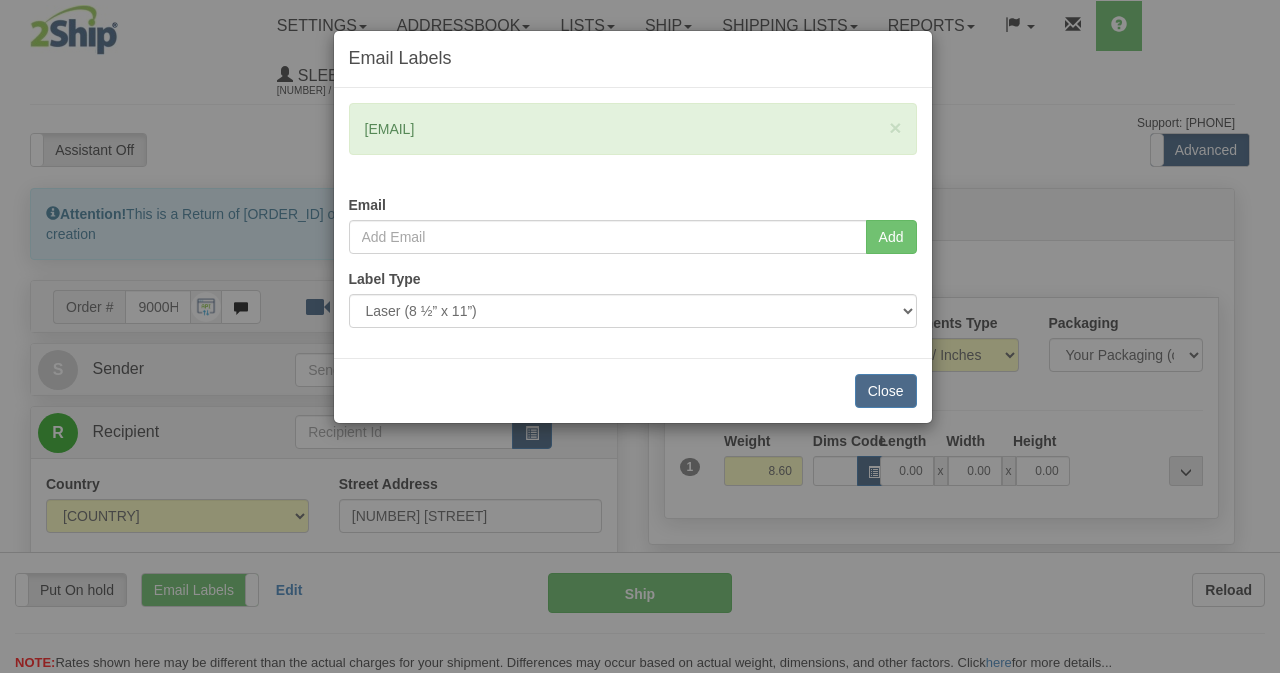 scroll, scrollTop: 0, scrollLeft: 0, axis: both 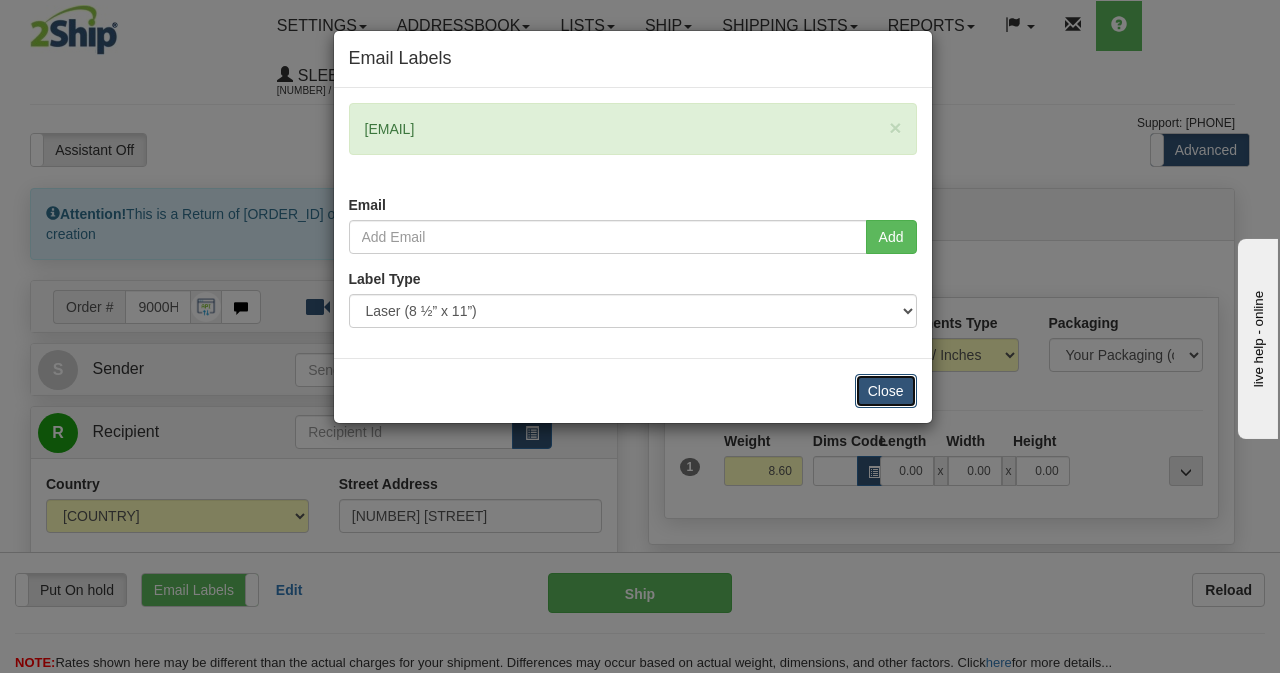 click on "Close" at bounding box center (886, 391) 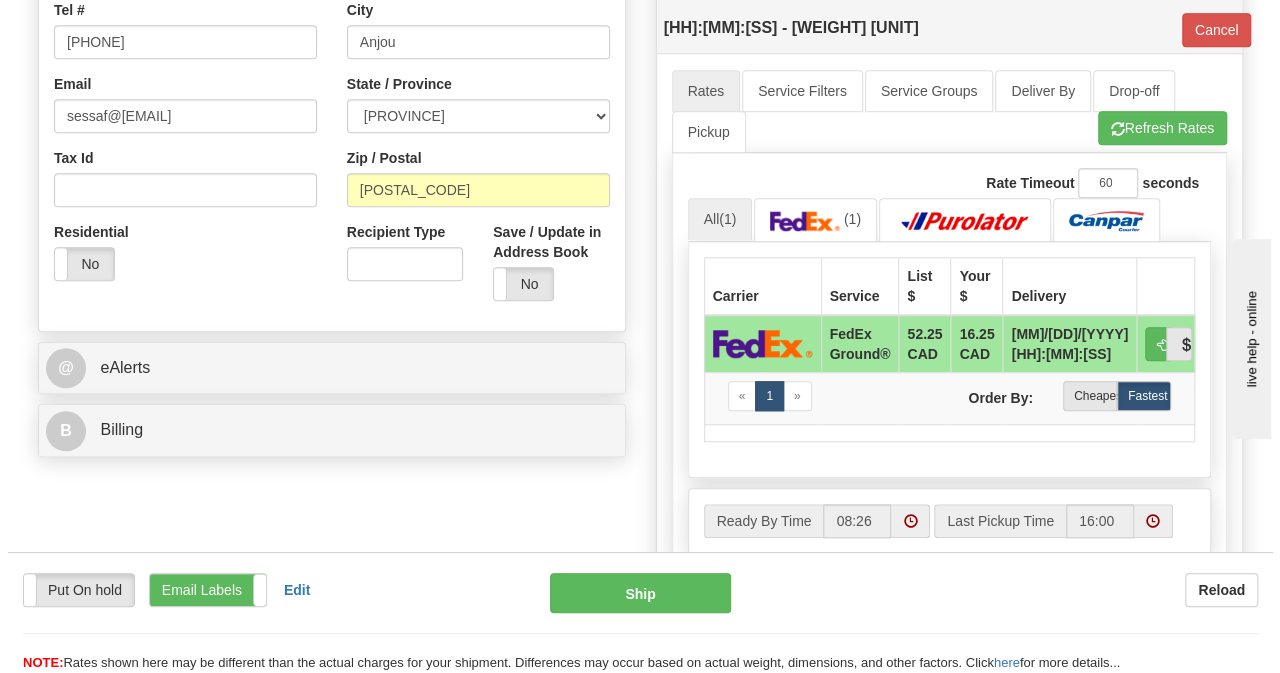 scroll, scrollTop: 700, scrollLeft: 0, axis: vertical 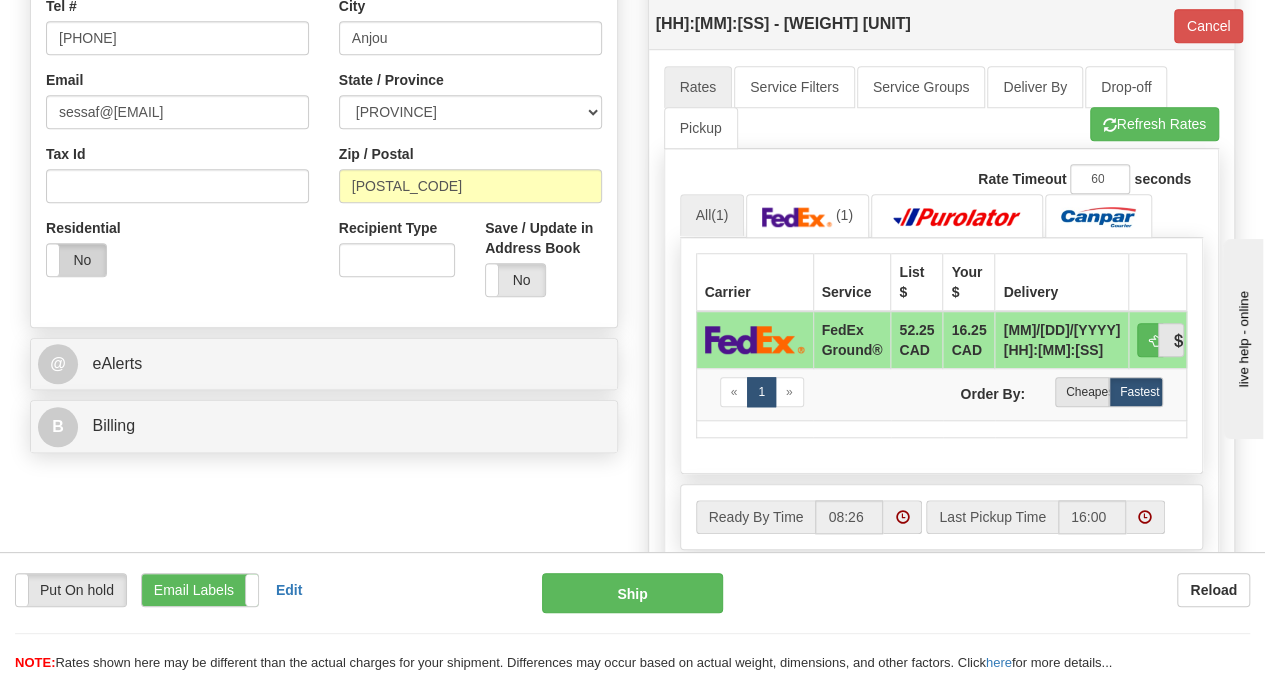 click on "No" at bounding box center (76, 260) 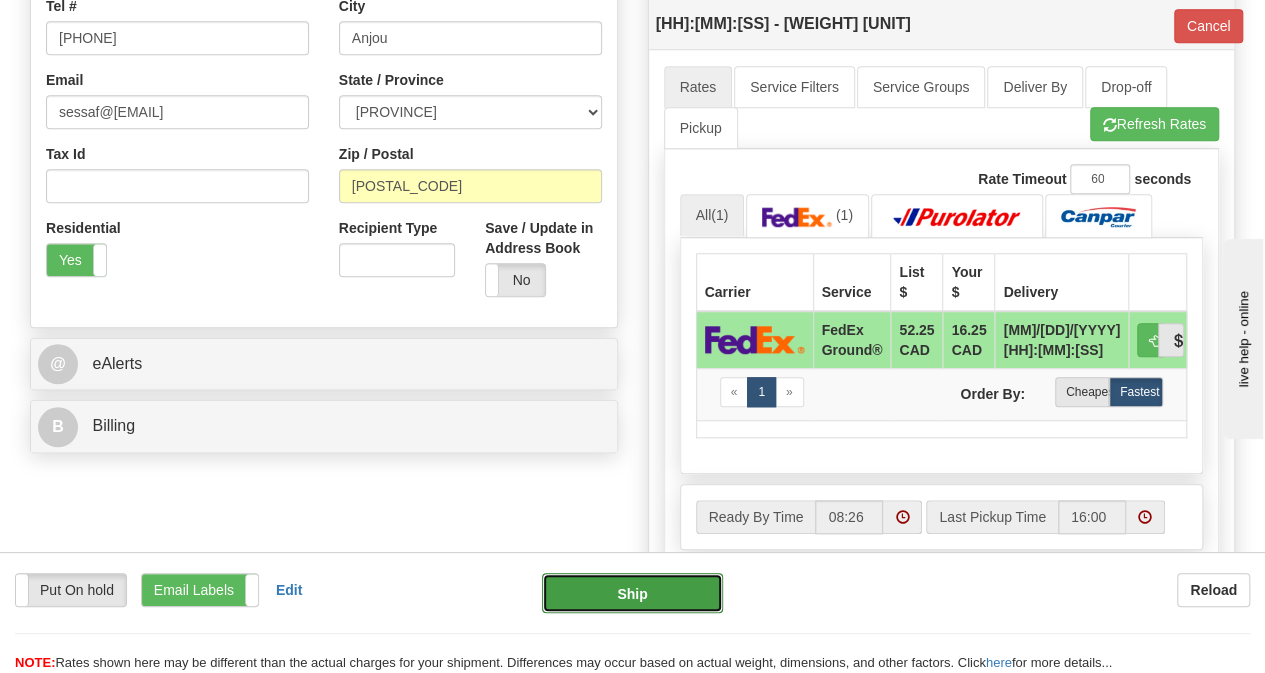 click on "Ship" at bounding box center [632, 593] 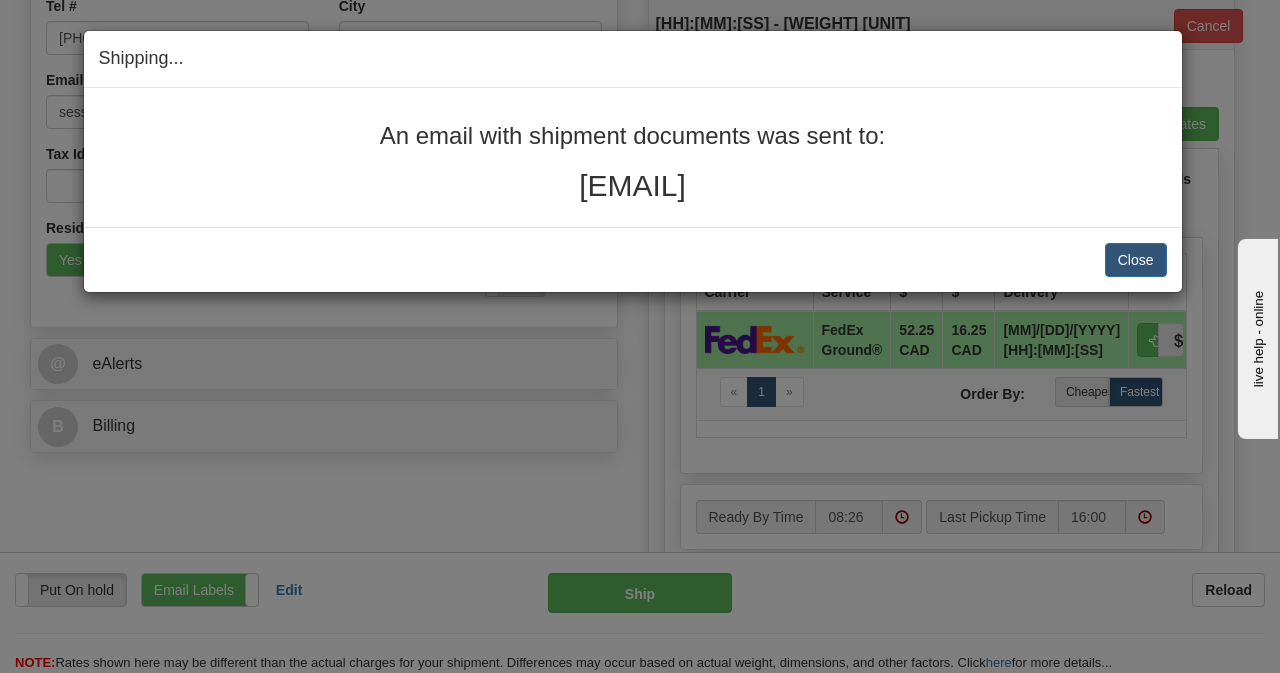 drag, startPoint x: 829, startPoint y: 182, endPoint x: 368, endPoint y: 131, distance: 463.81247 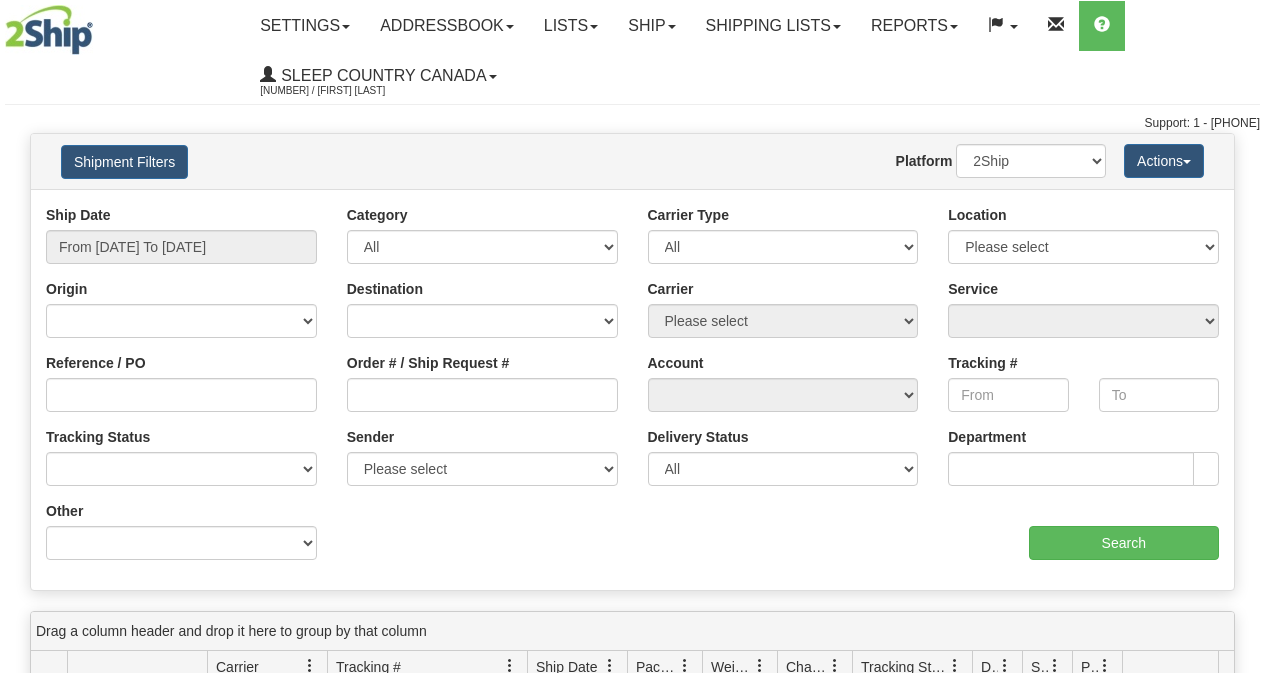 scroll, scrollTop: 0, scrollLeft: 0, axis: both 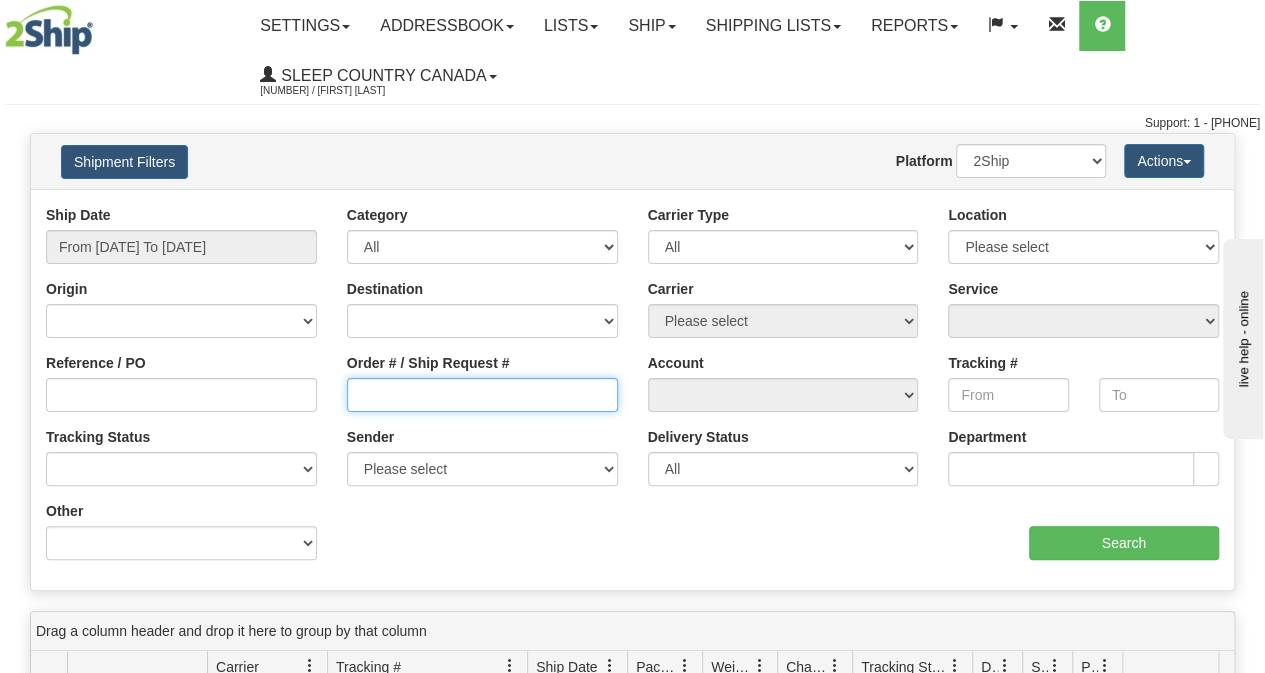 click on "Order # / Ship Request #" at bounding box center [482, 395] 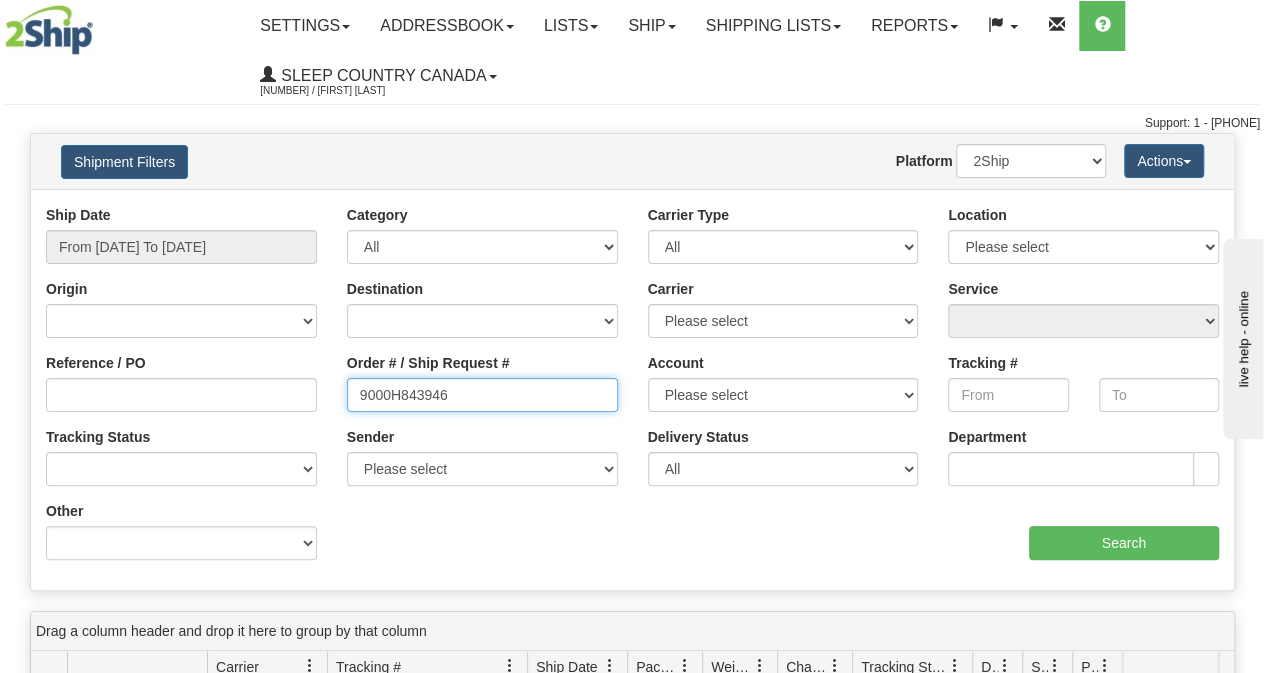 type on "9000H843946" 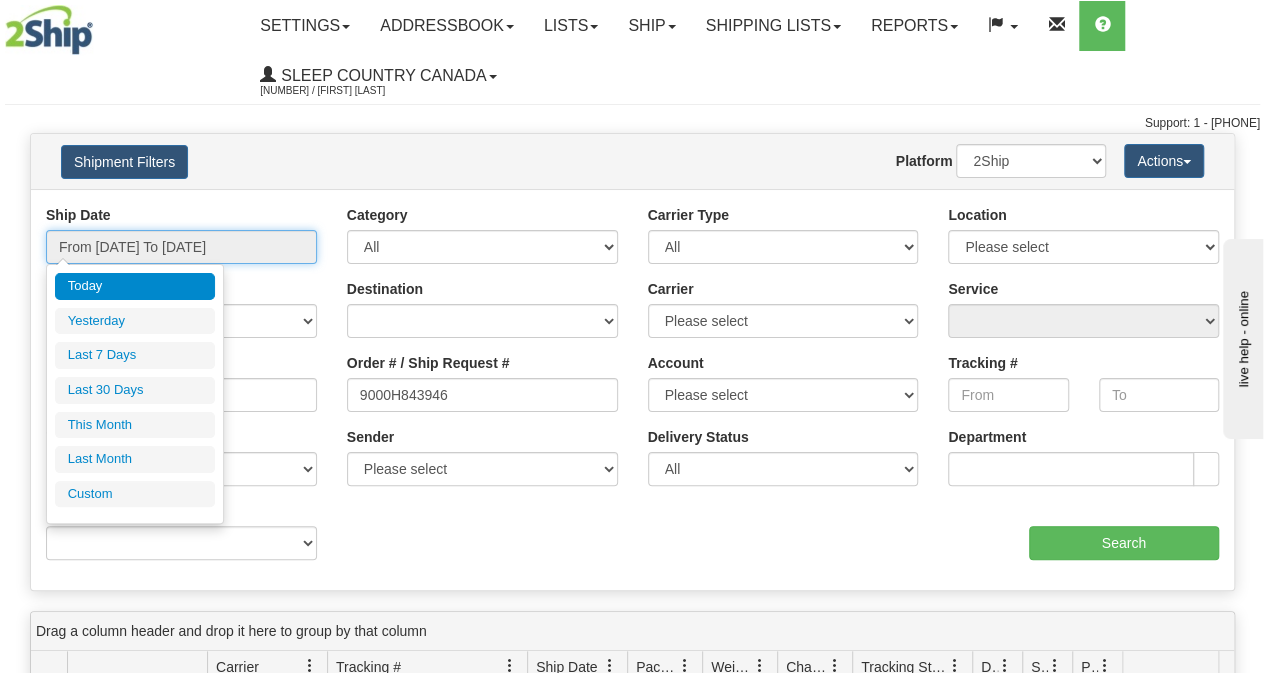 click on "From [DATE] To [DATE]" at bounding box center (181, 247) 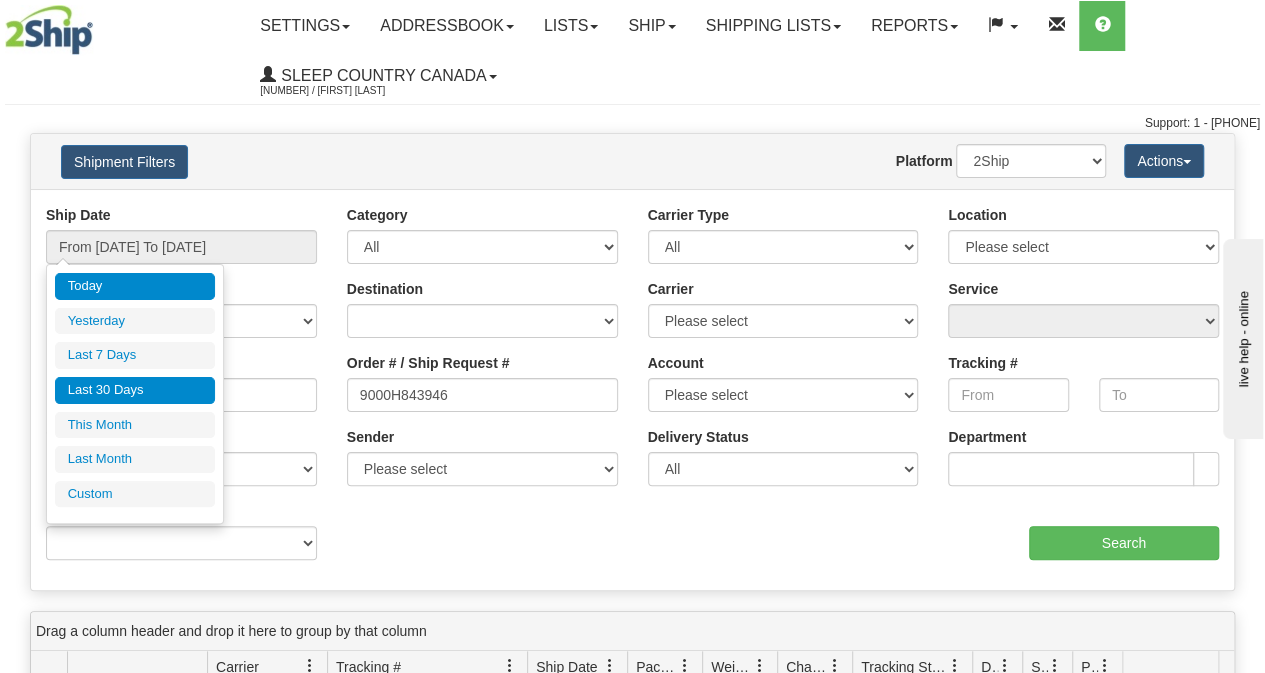 click on "Last 30 Days" at bounding box center [135, 390] 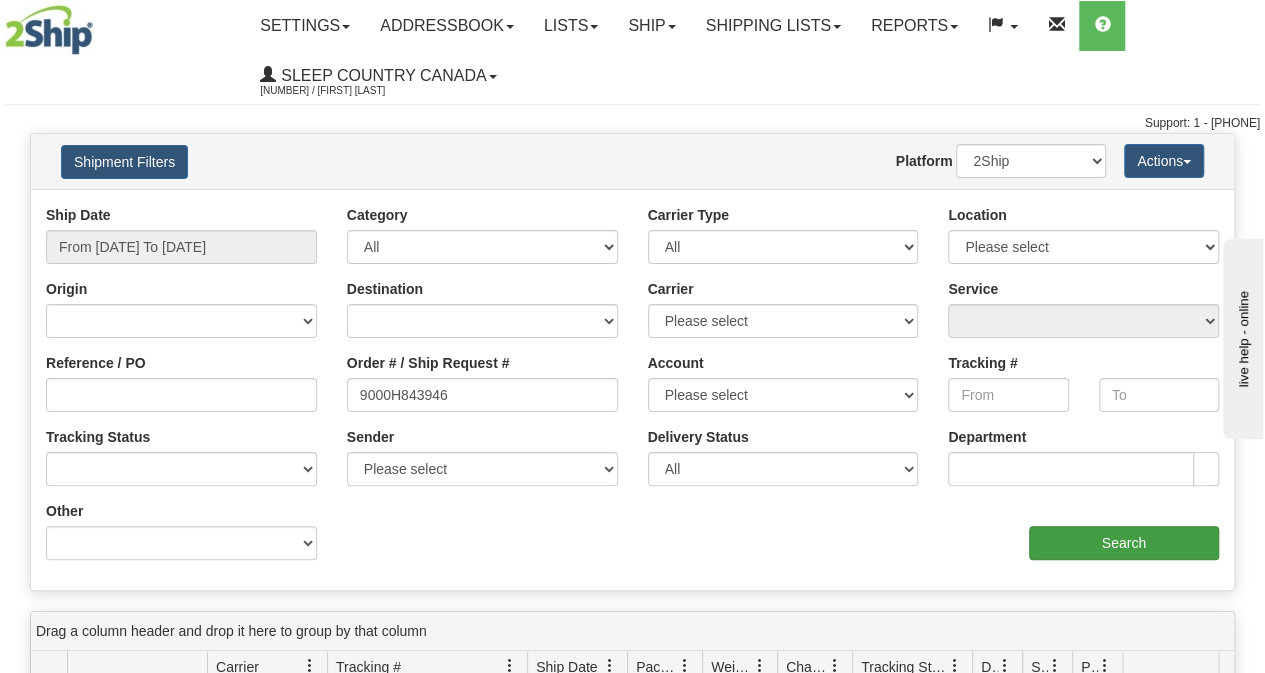 drag, startPoint x: 1158, startPoint y: 561, endPoint x: 1148, endPoint y: 542, distance: 21.470911 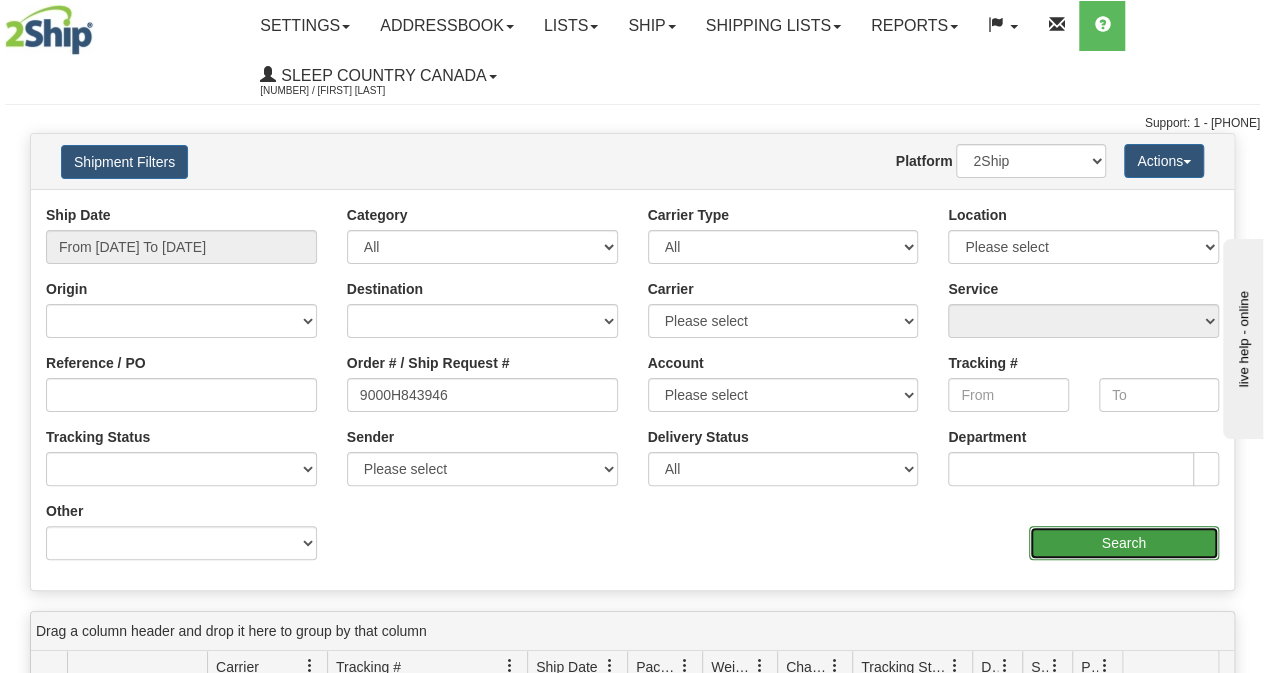 click on "Search" at bounding box center [1124, 543] 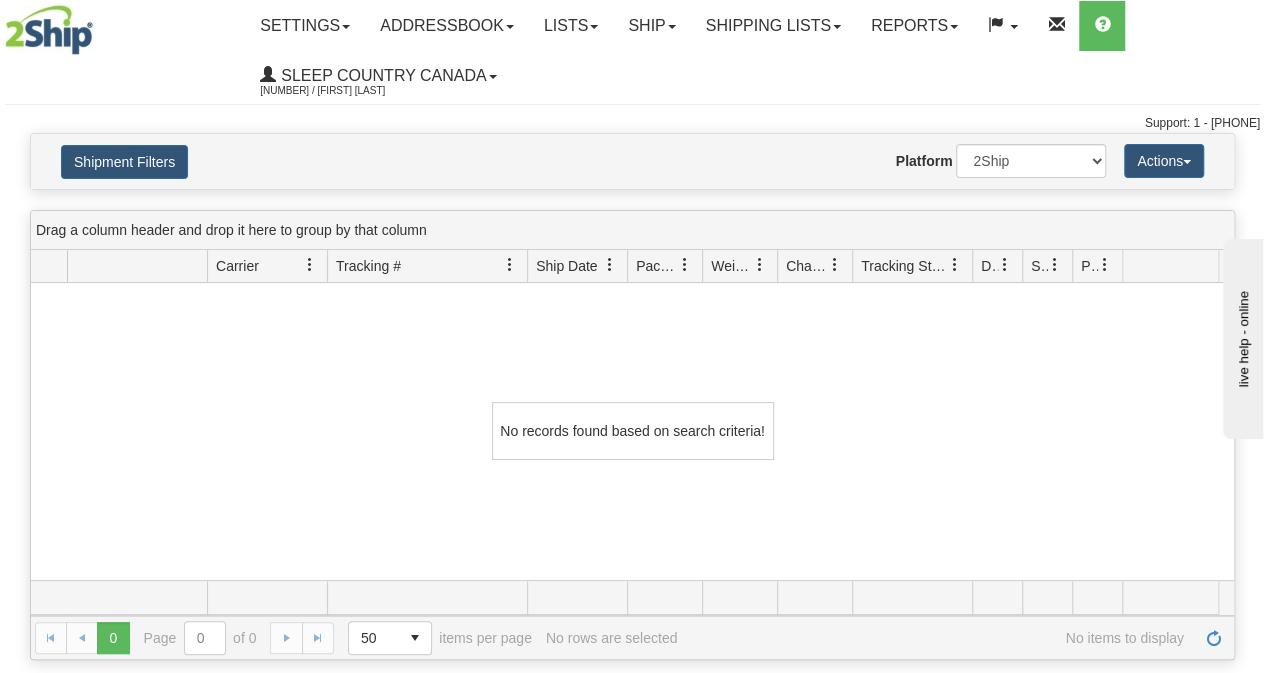 click on "Settings
Shipping Preferences
Fields Preferences
New
Addressbook
Recipients
Senders" at bounding box center [752, 51] 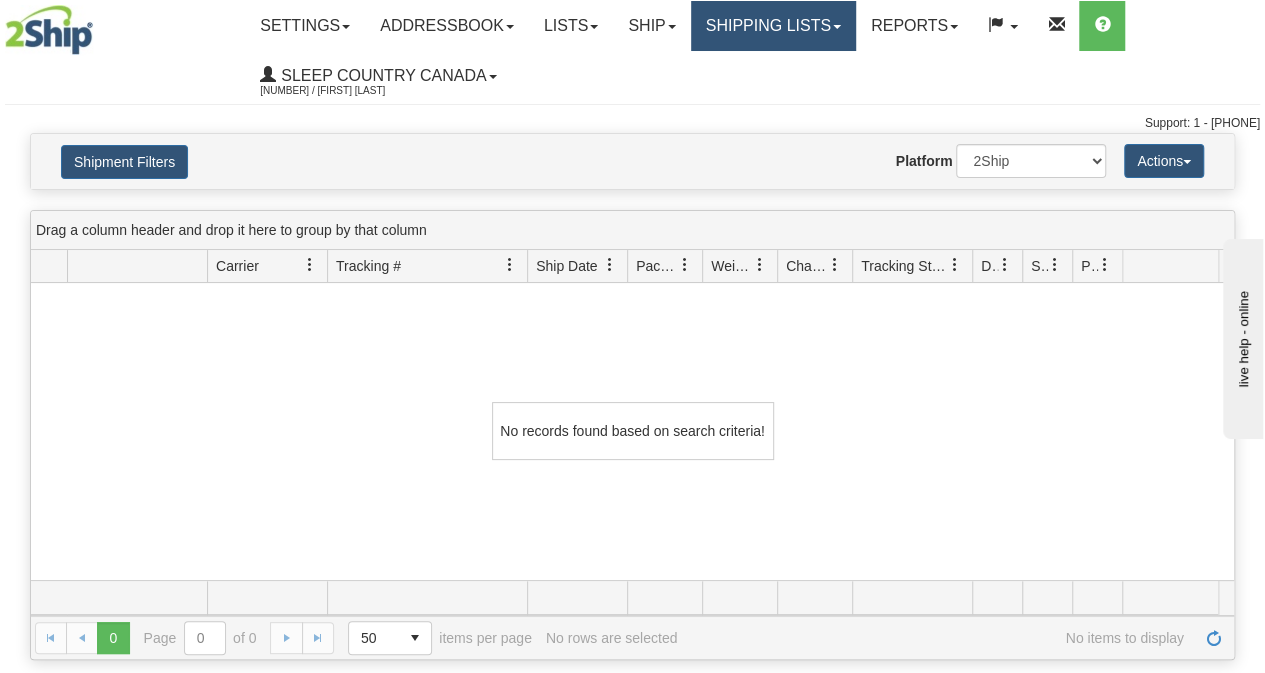 click on "Shipping lists" at bounding box center [305, 26] 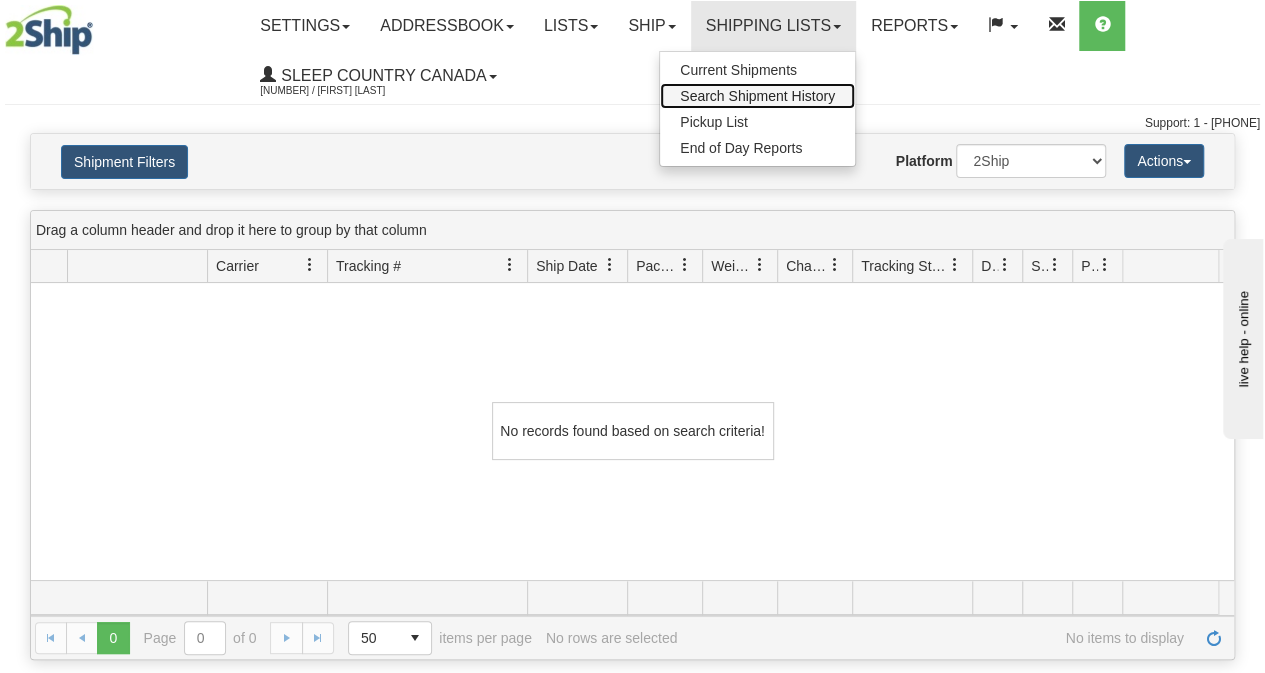 click on "Search Shipment History" at bounding box center [757, 96] 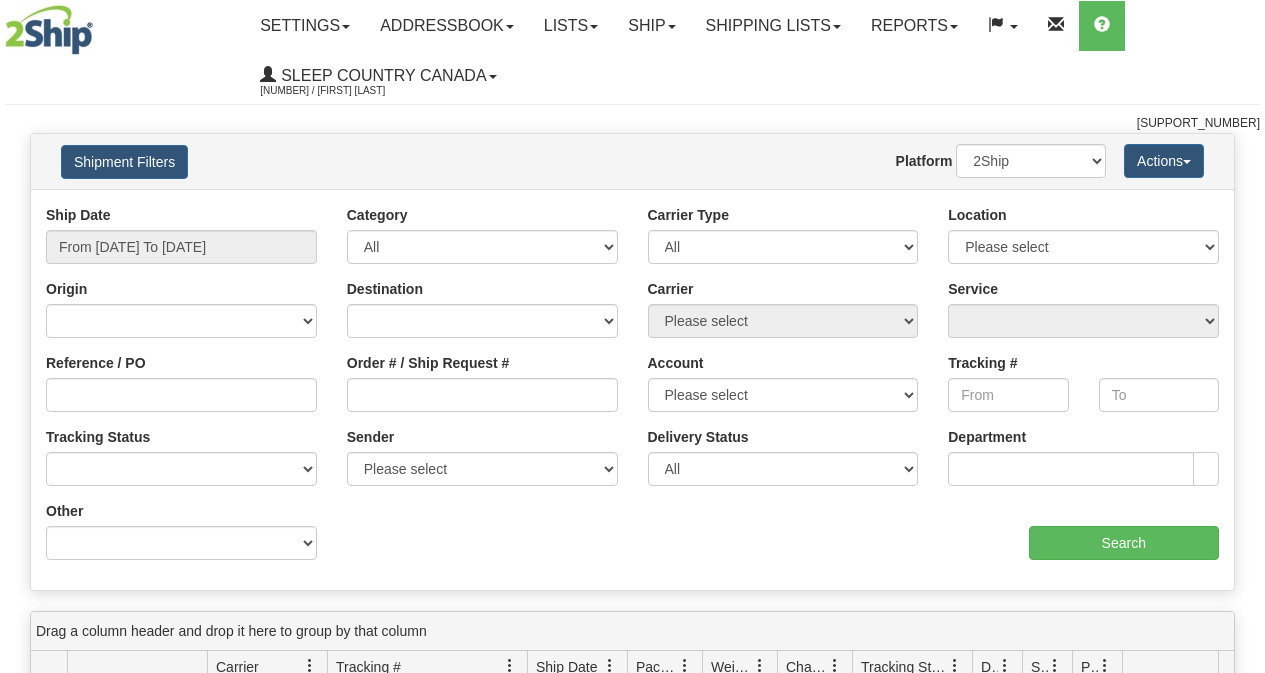scroll, scrollTop: 0, scrollLeft: 0, axis: both 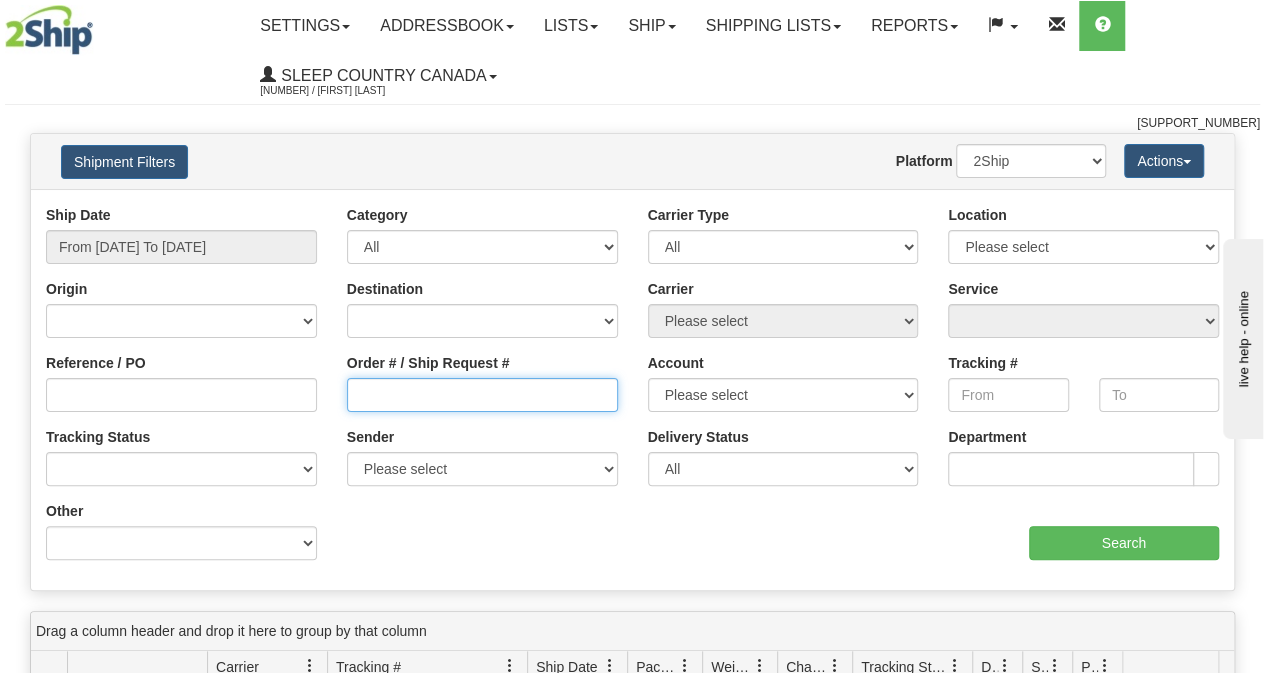 click on "Order # / Ship Request #" at bounding box center (482, 395) 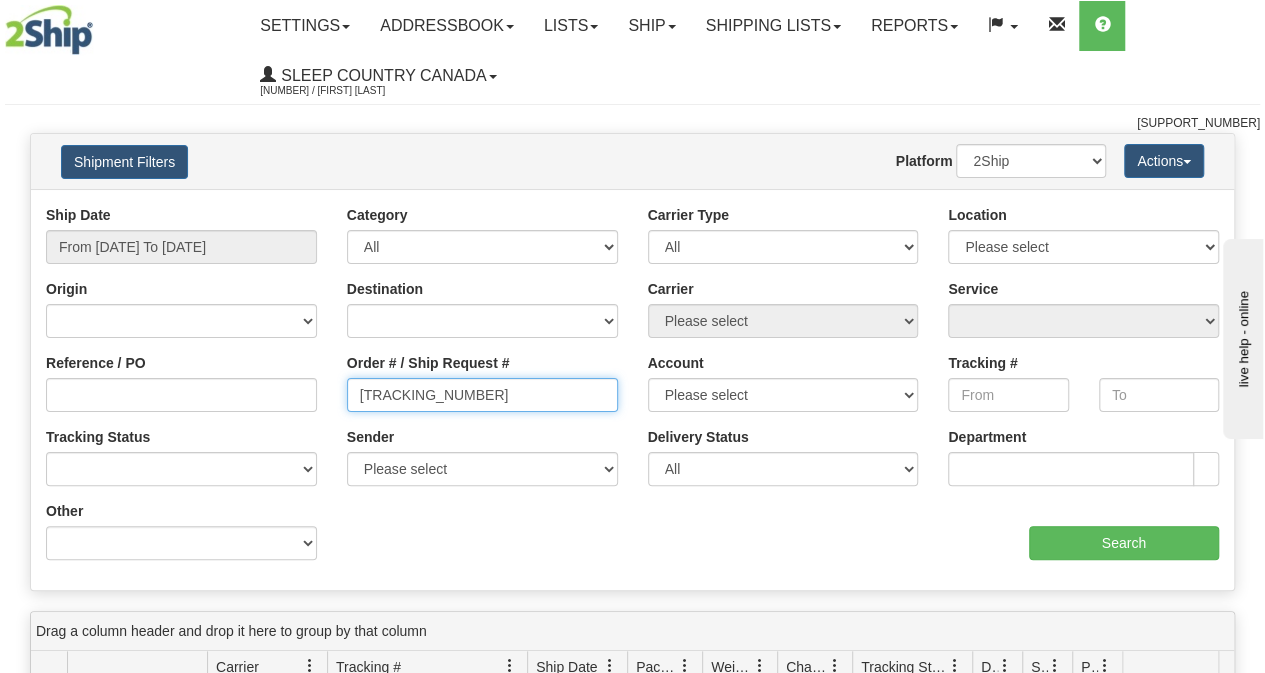 type on "[TRACKING_NUMBER]" 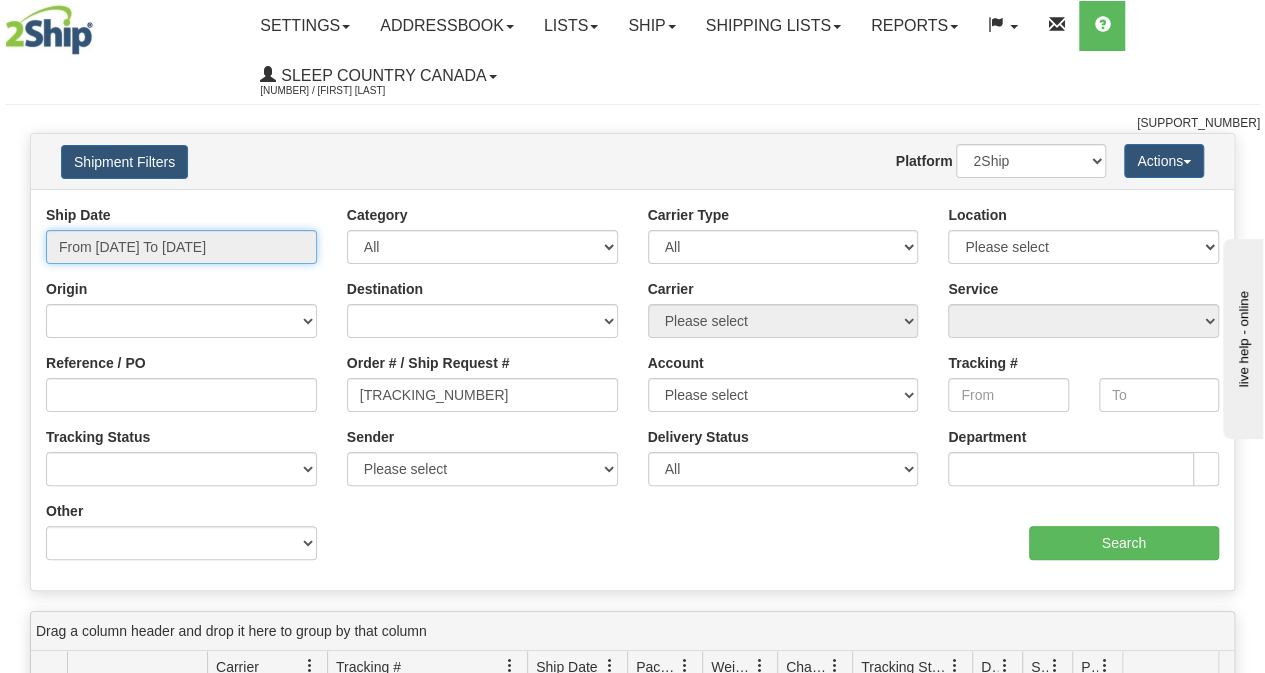 click on "From [DATE] To [DATE]" at bounding box center (181, 247) 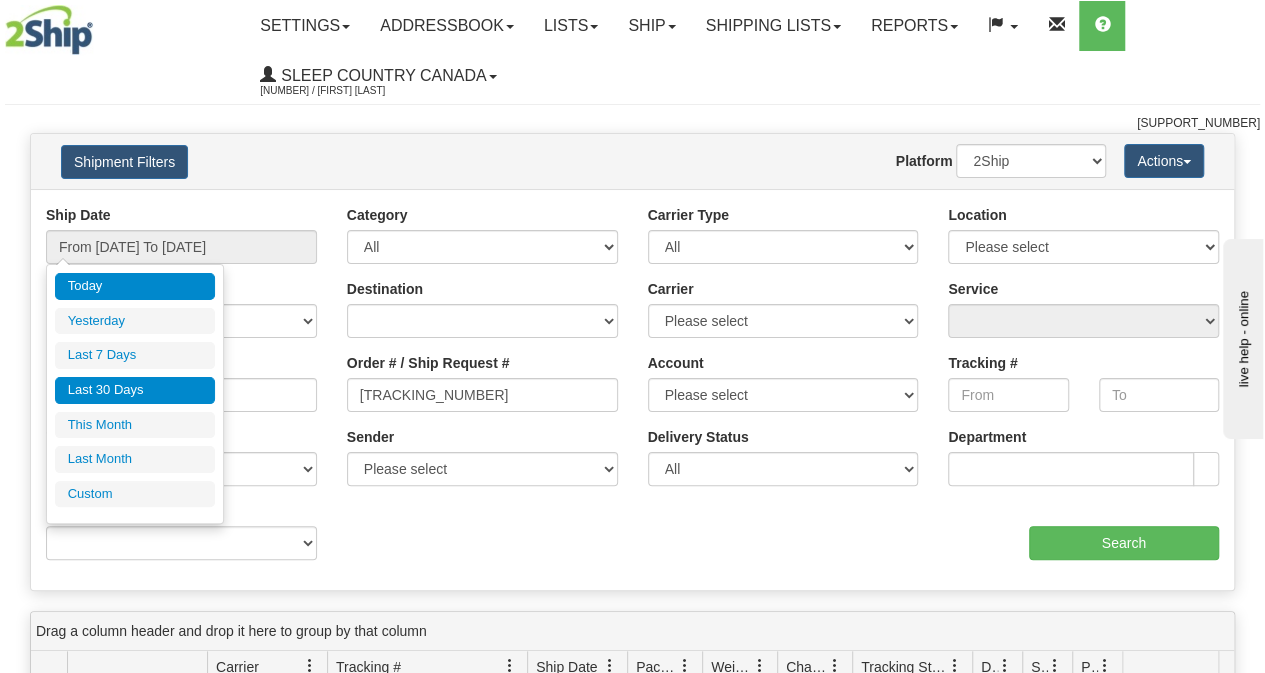 click on "Last 30 Days" at bounding box center [135, 390] 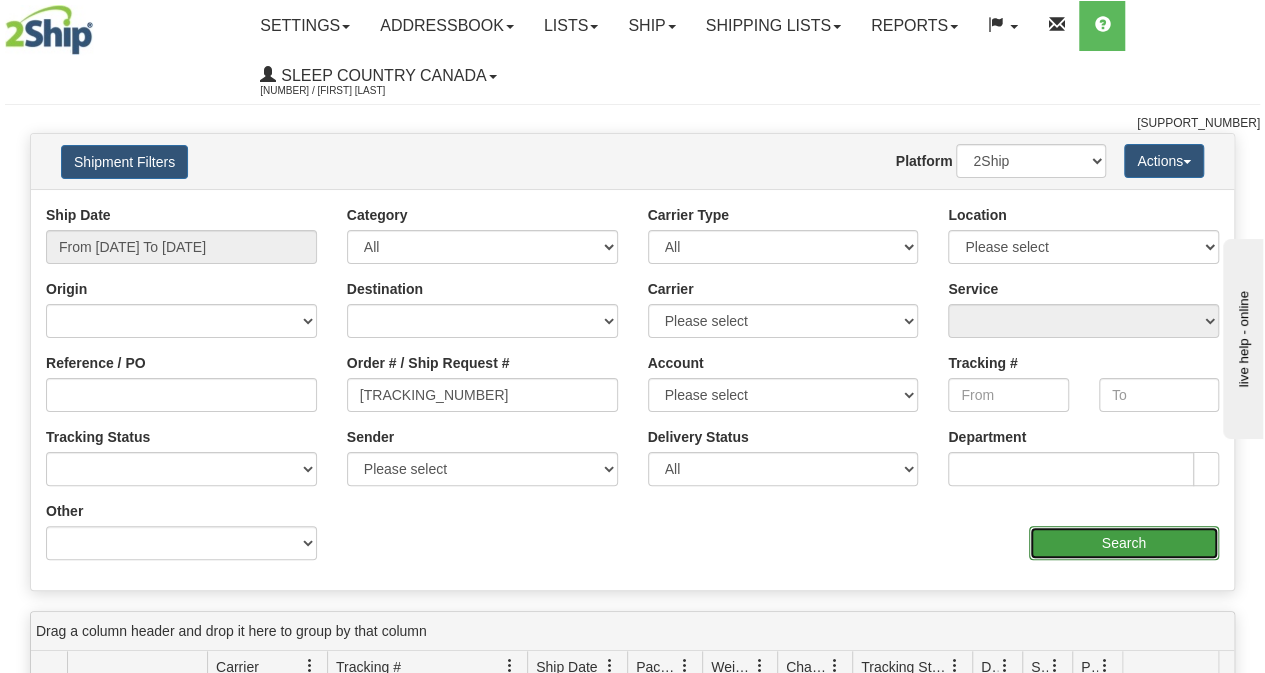 click on "Search" at bounding box center (1124, 543) 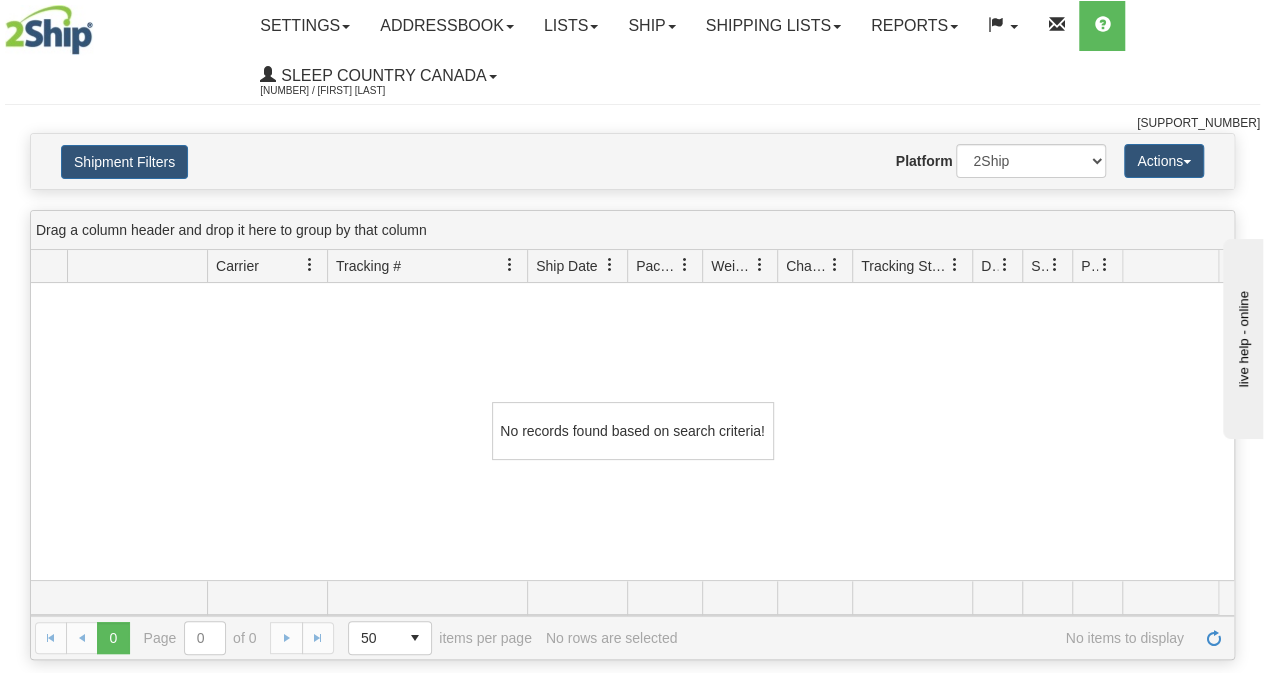 click on "No records found based on search criteria!" at bounding box center (632, 431) 